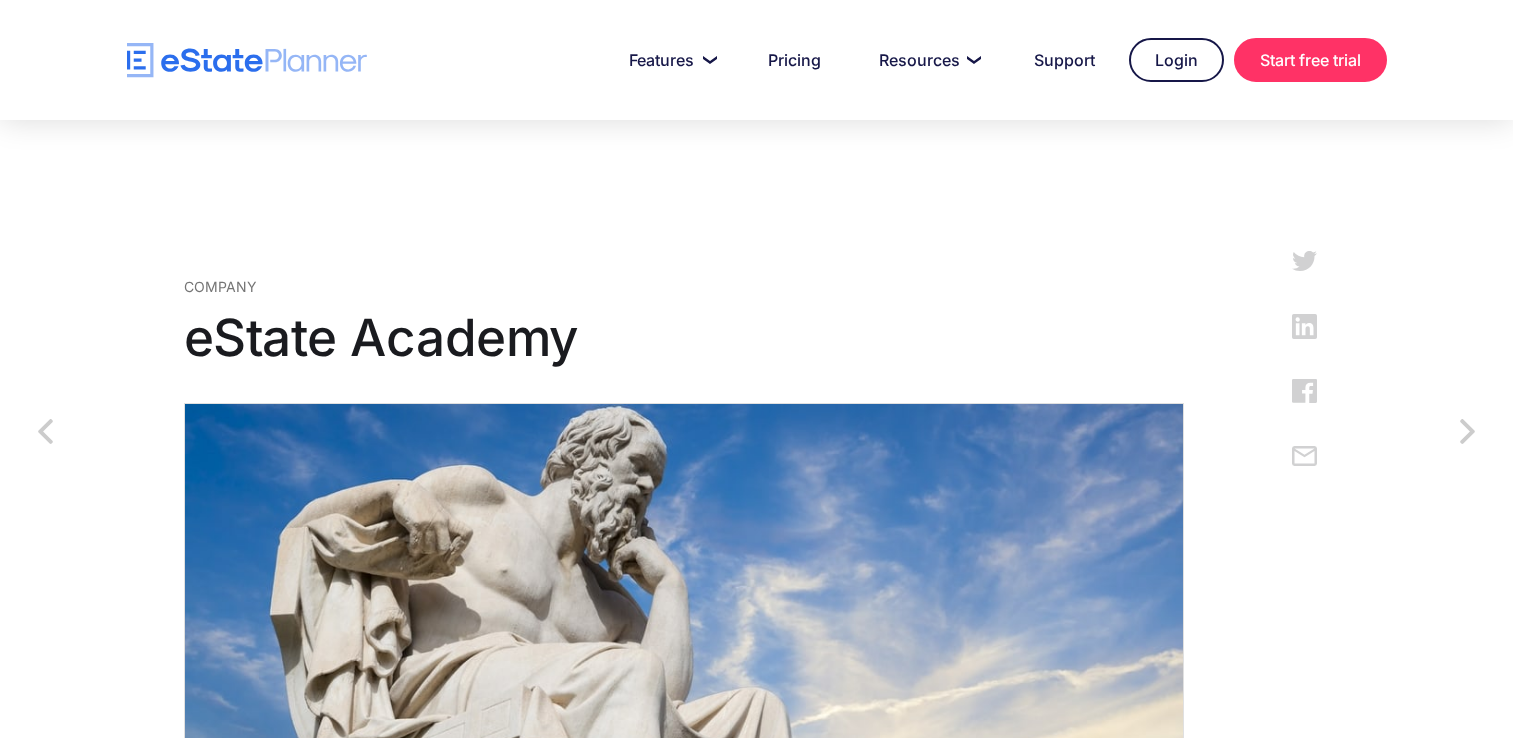 scroll, scrollTop: 0, scrollLeft: 0, axis: both 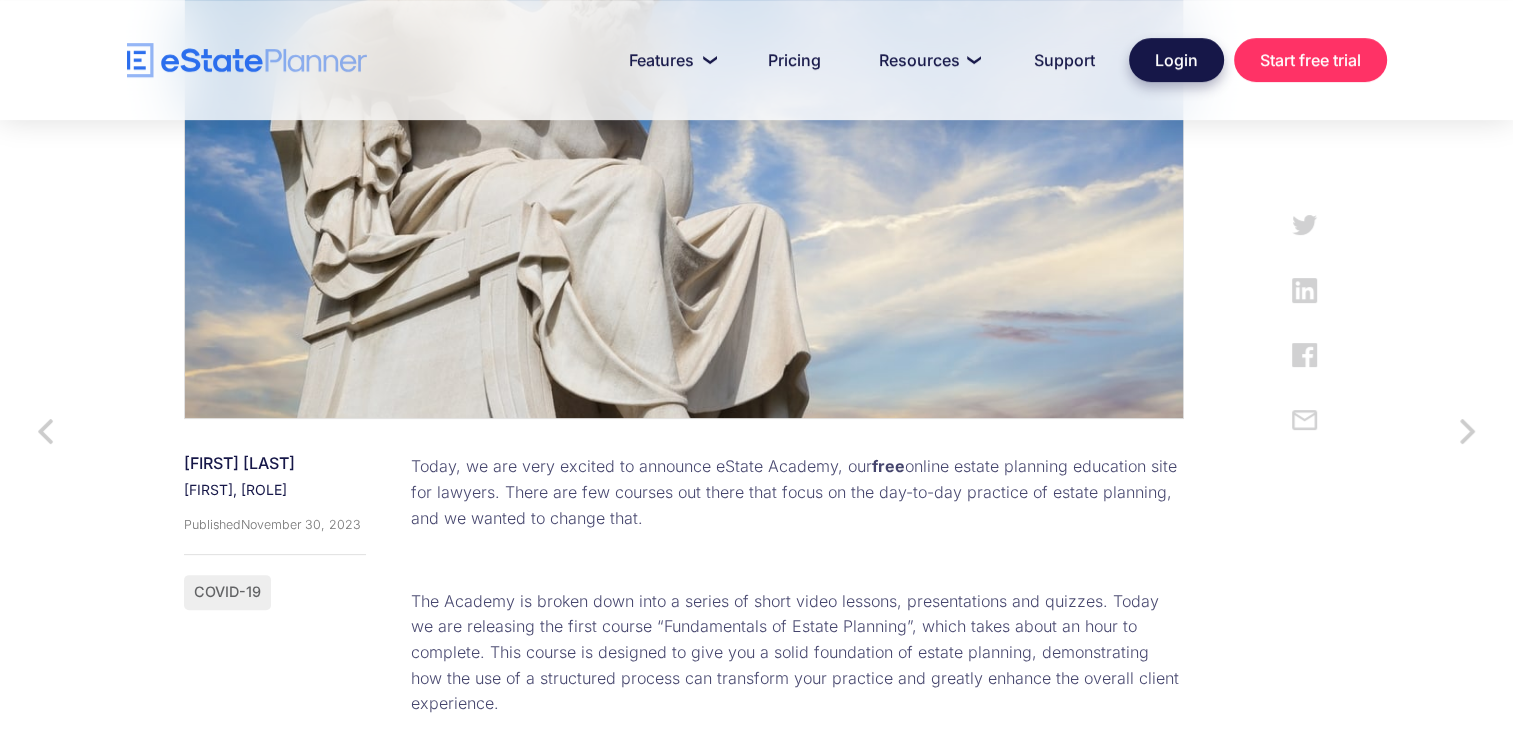 click on "Login" at bounding box center [1176, 60] 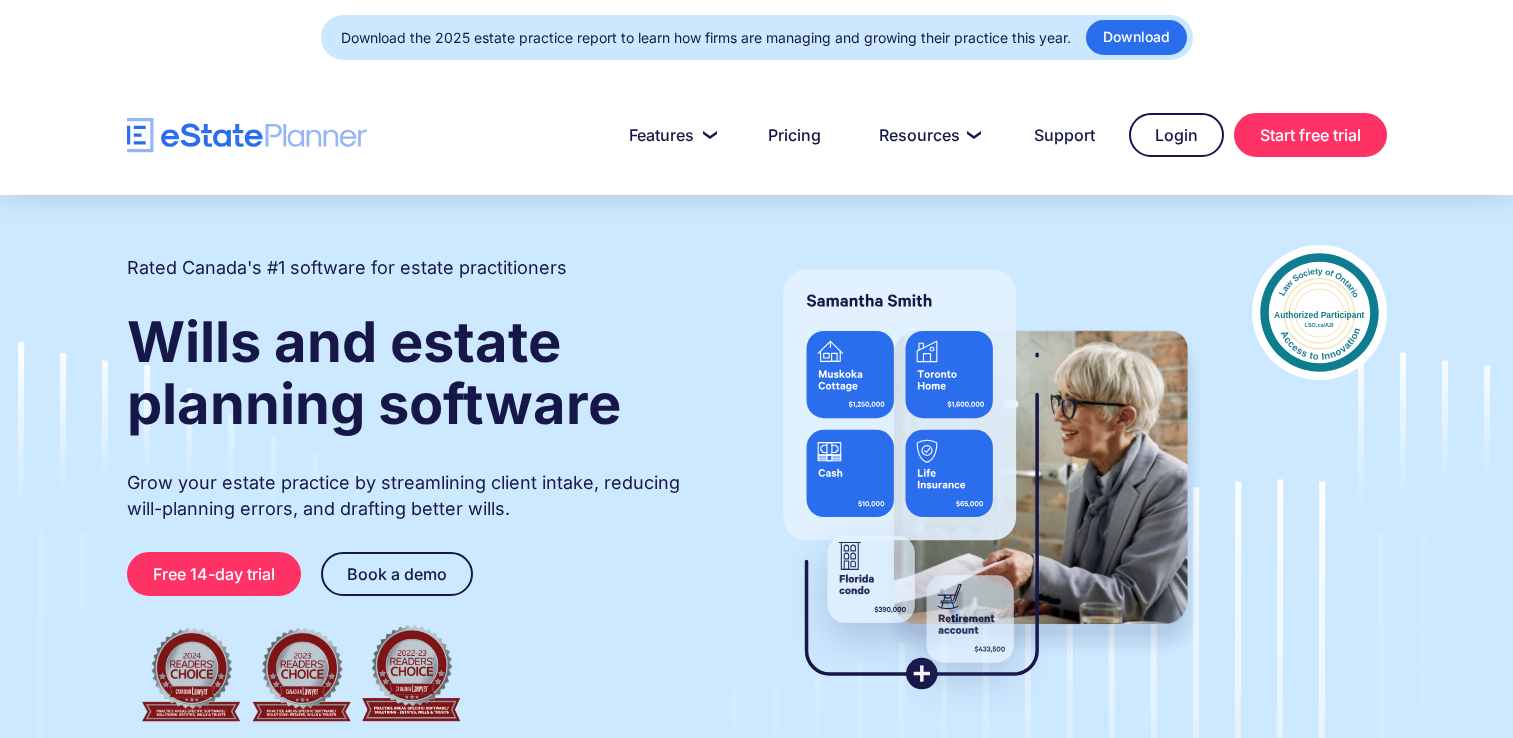 scroll, scrollTop: 0, scrollLeft: 0, axis: both 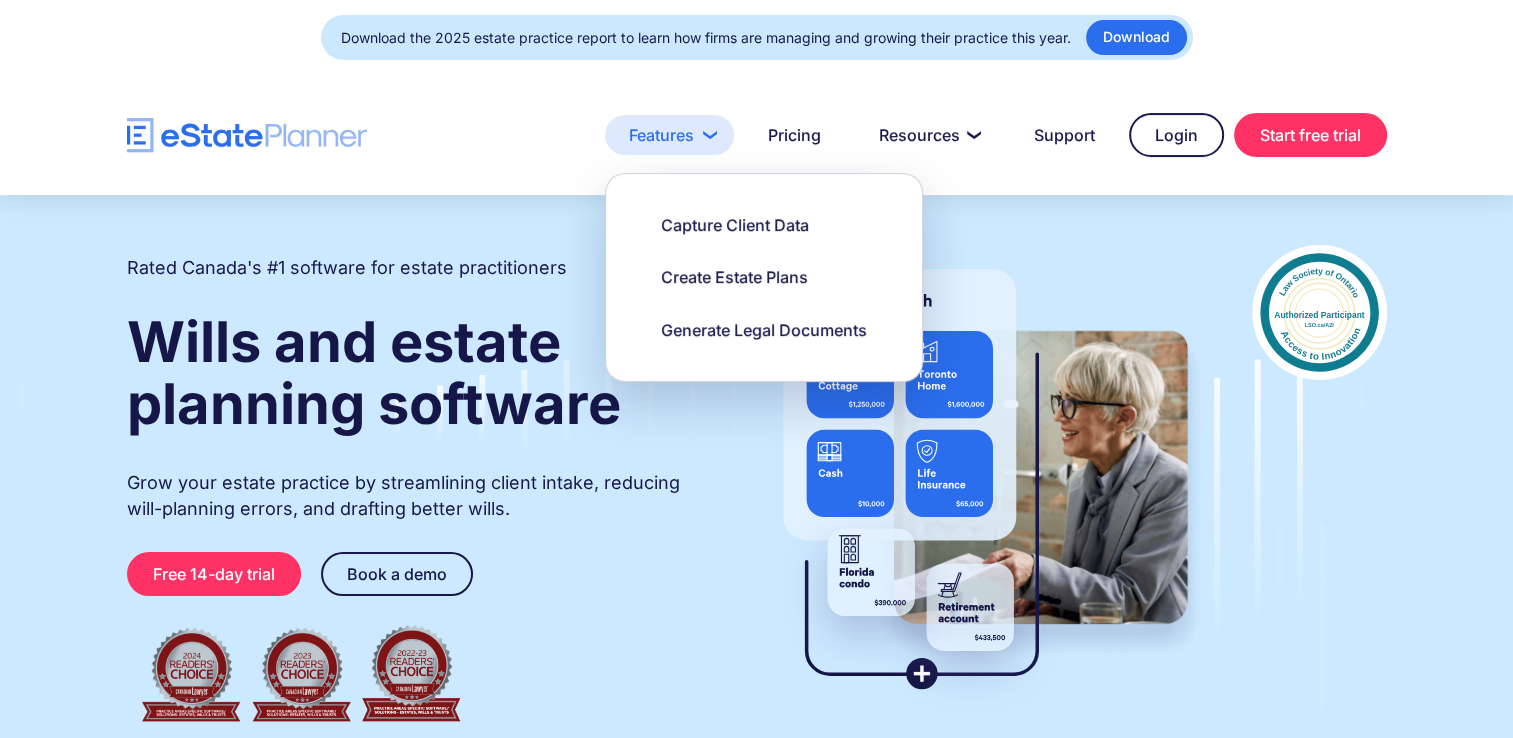click on "Features" at bounding box center [669, 135] 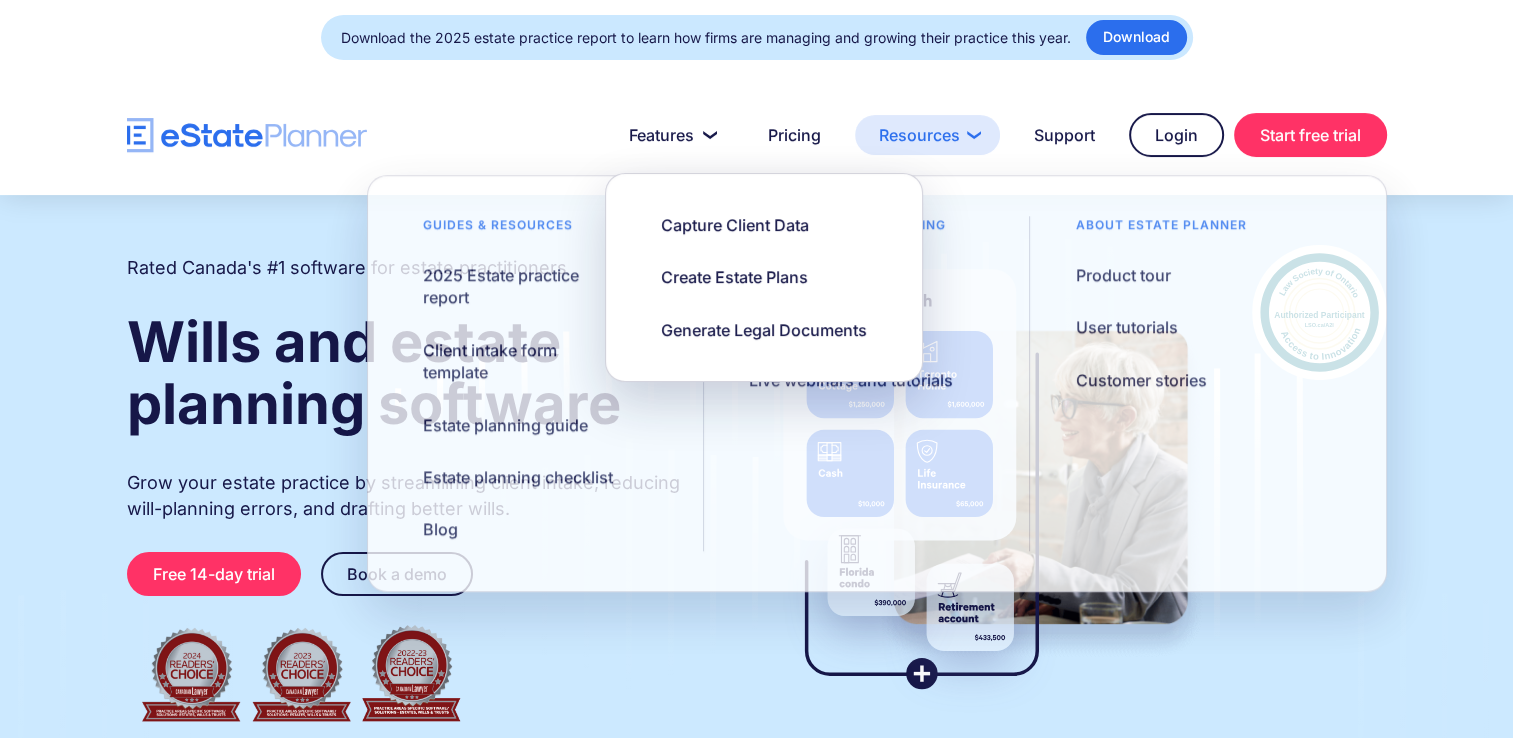 click on "Resources" at bounding box center (669, 135) 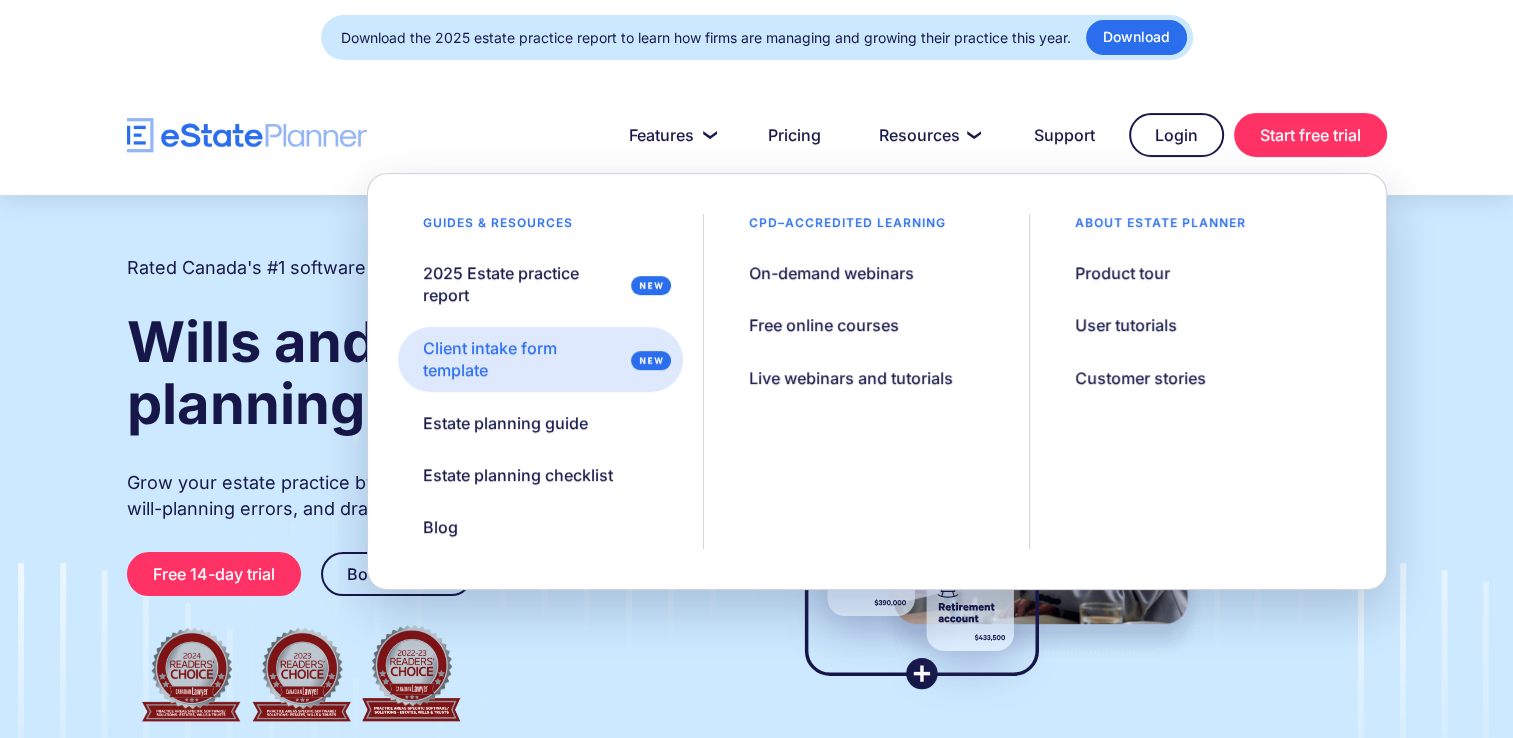 click on "Client intake form template" at bounding box center [523, 359] 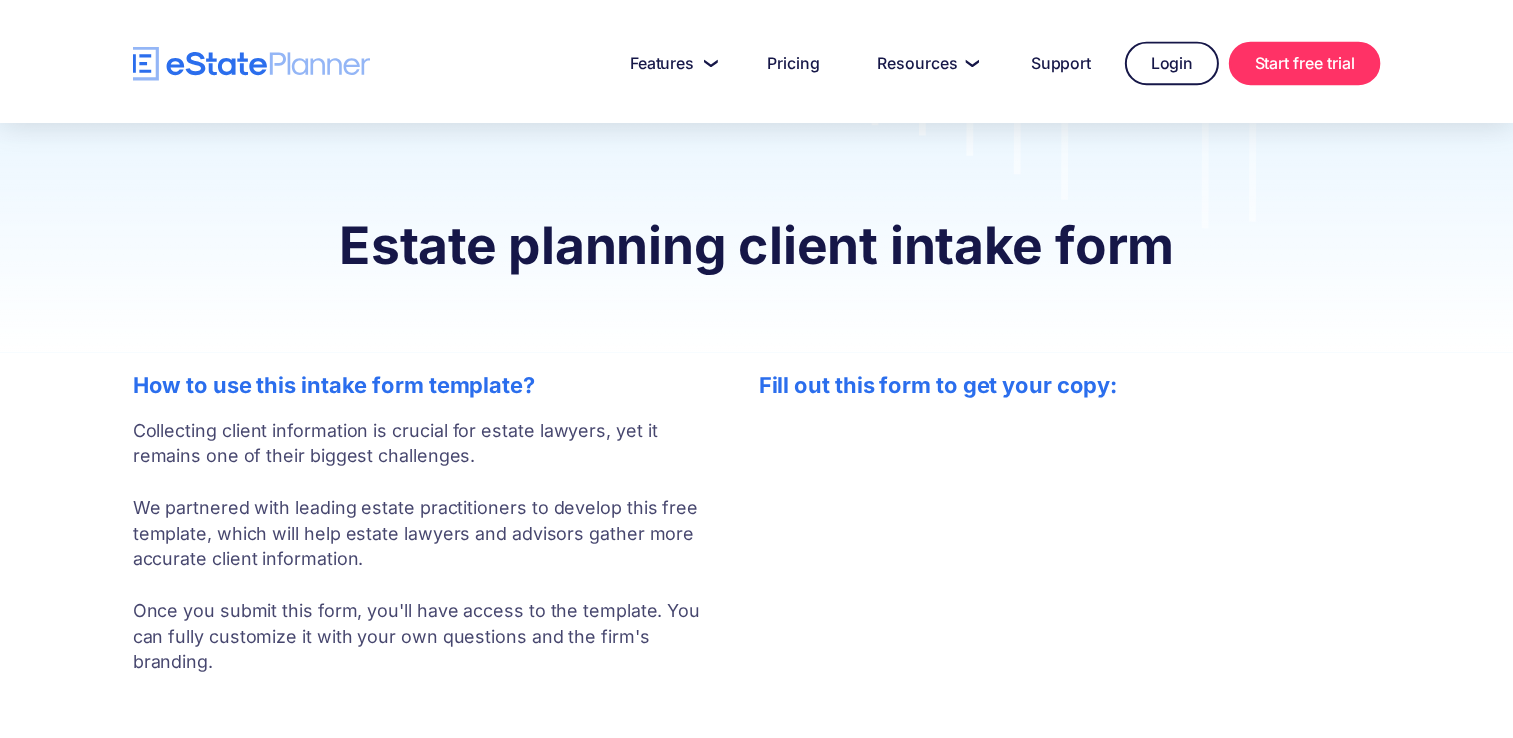 scroll, scrollTop: 0, scrollLeft: 0, axis: both 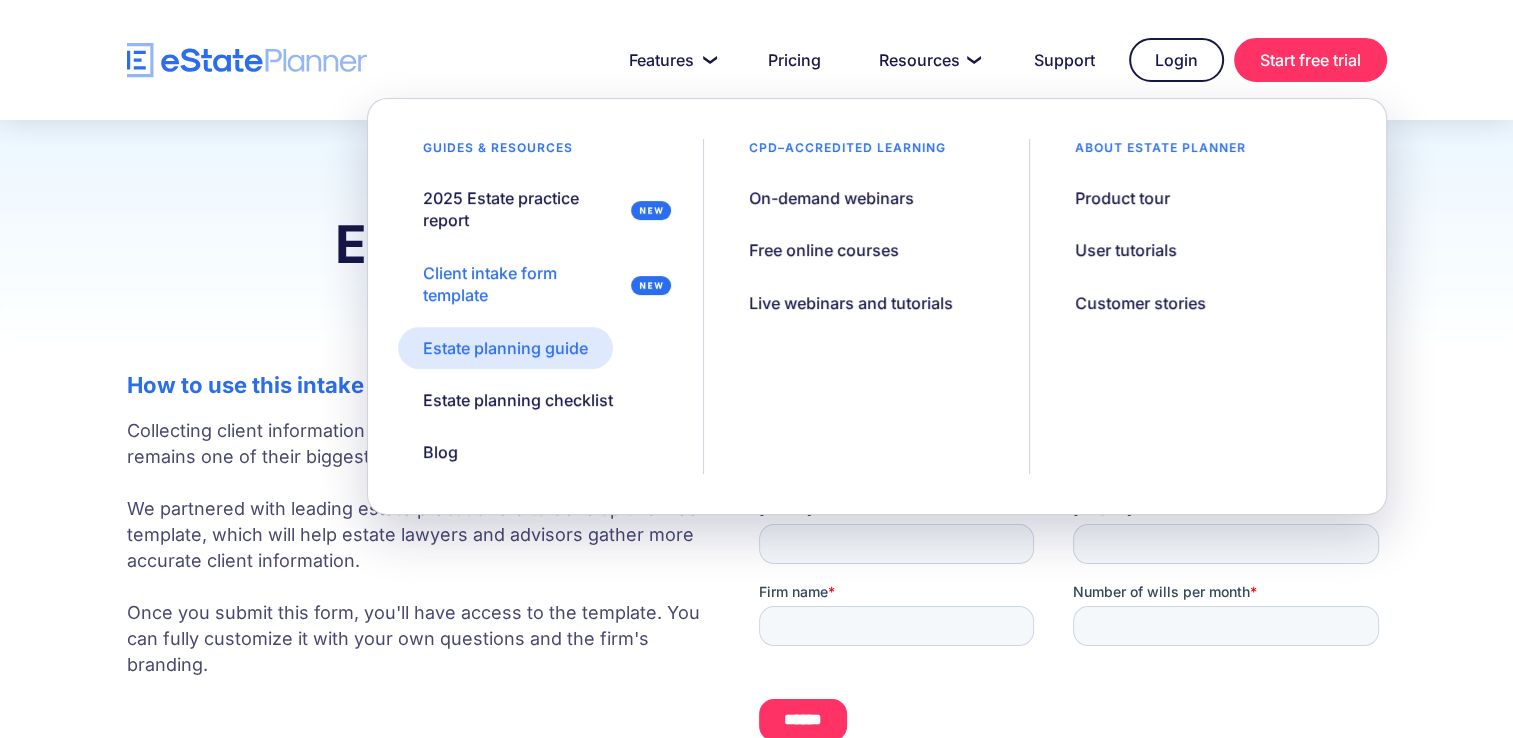 click on "Estate planning guide" at bounding box center [505, 348] 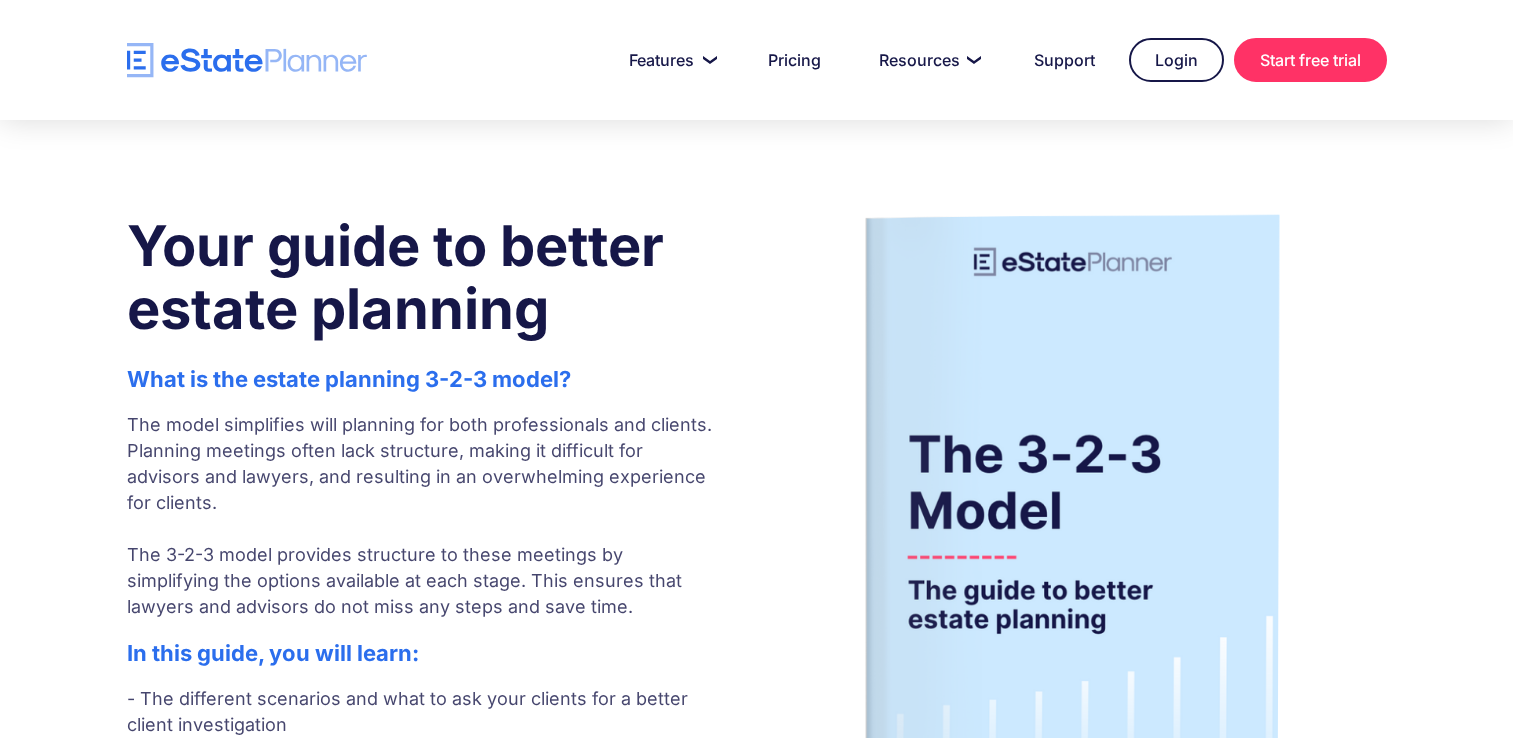 scroll, scrollTop: 0, scrollLeft: 0, axis: both 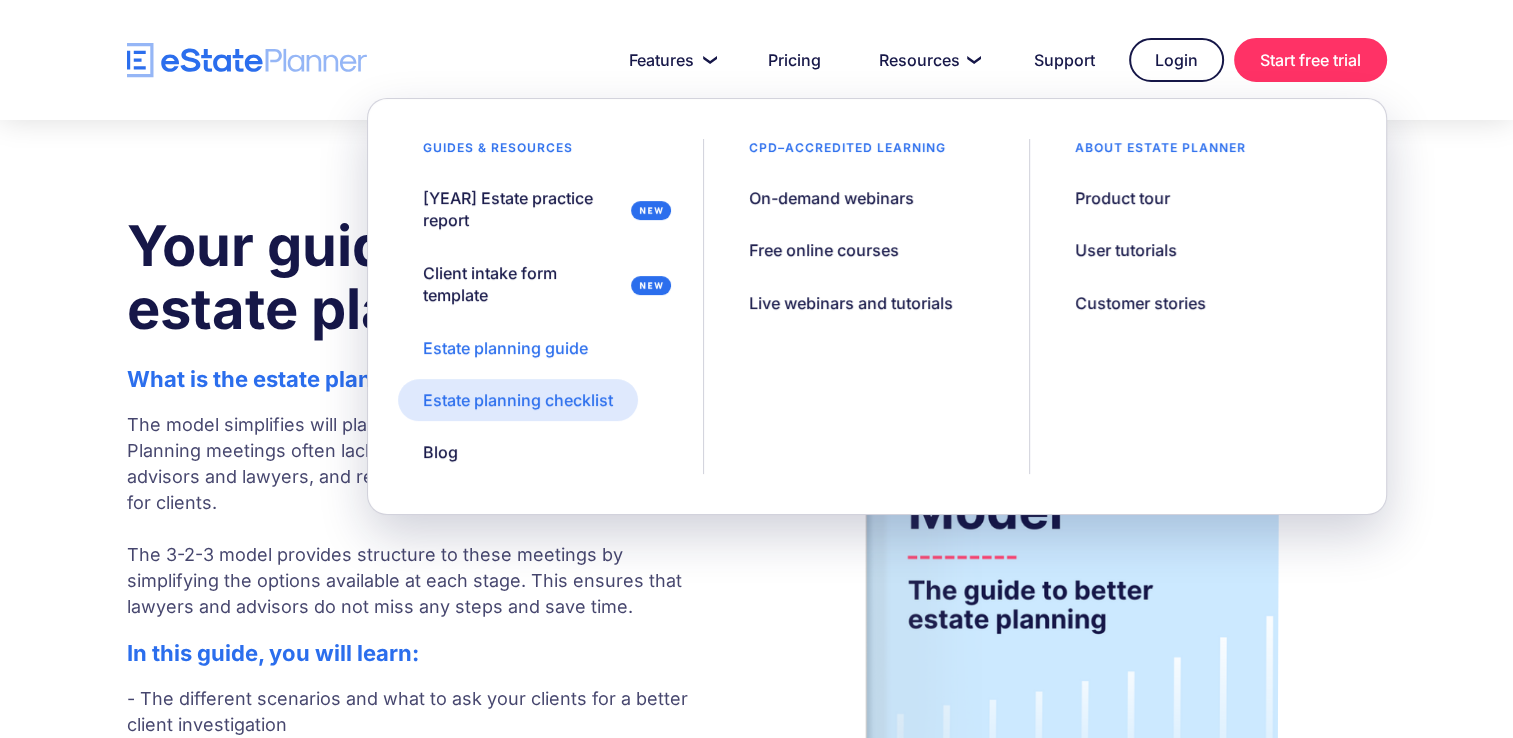 click on "Estate planning checklist" at bounding box center (518, 400) 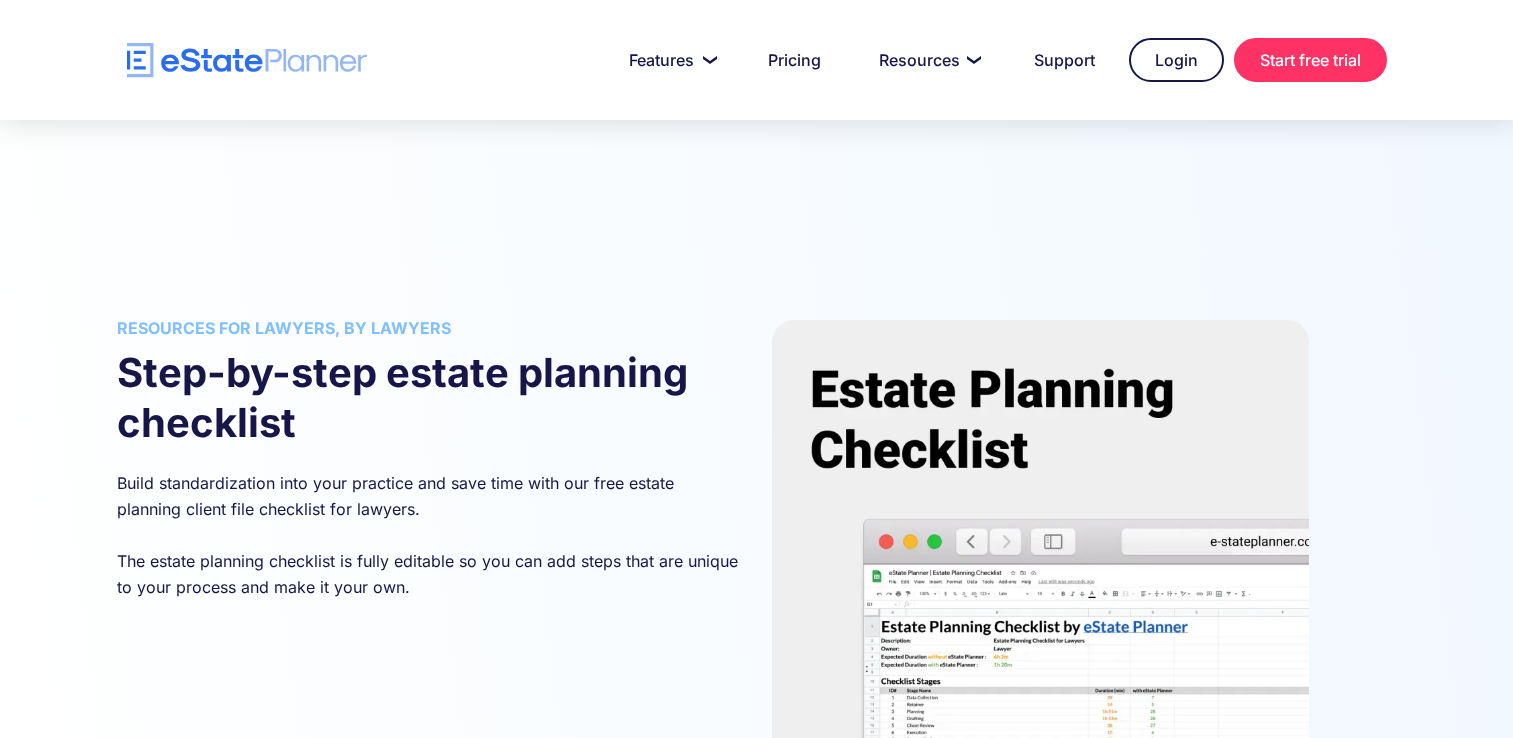 scroll, scrollTop: 0, scrollLeft: 0, axis: both 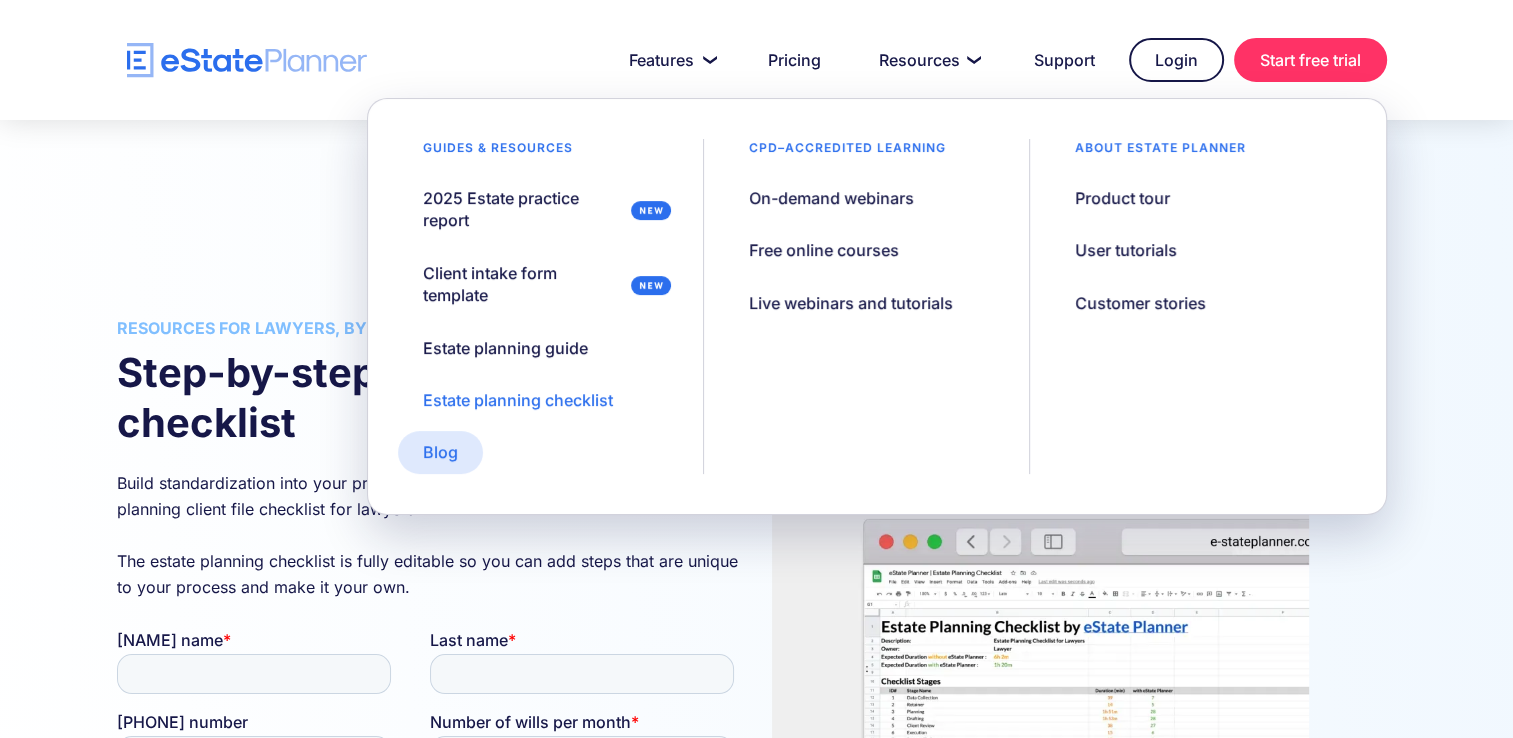 click on "Blog" at bounding box center (440, 452) 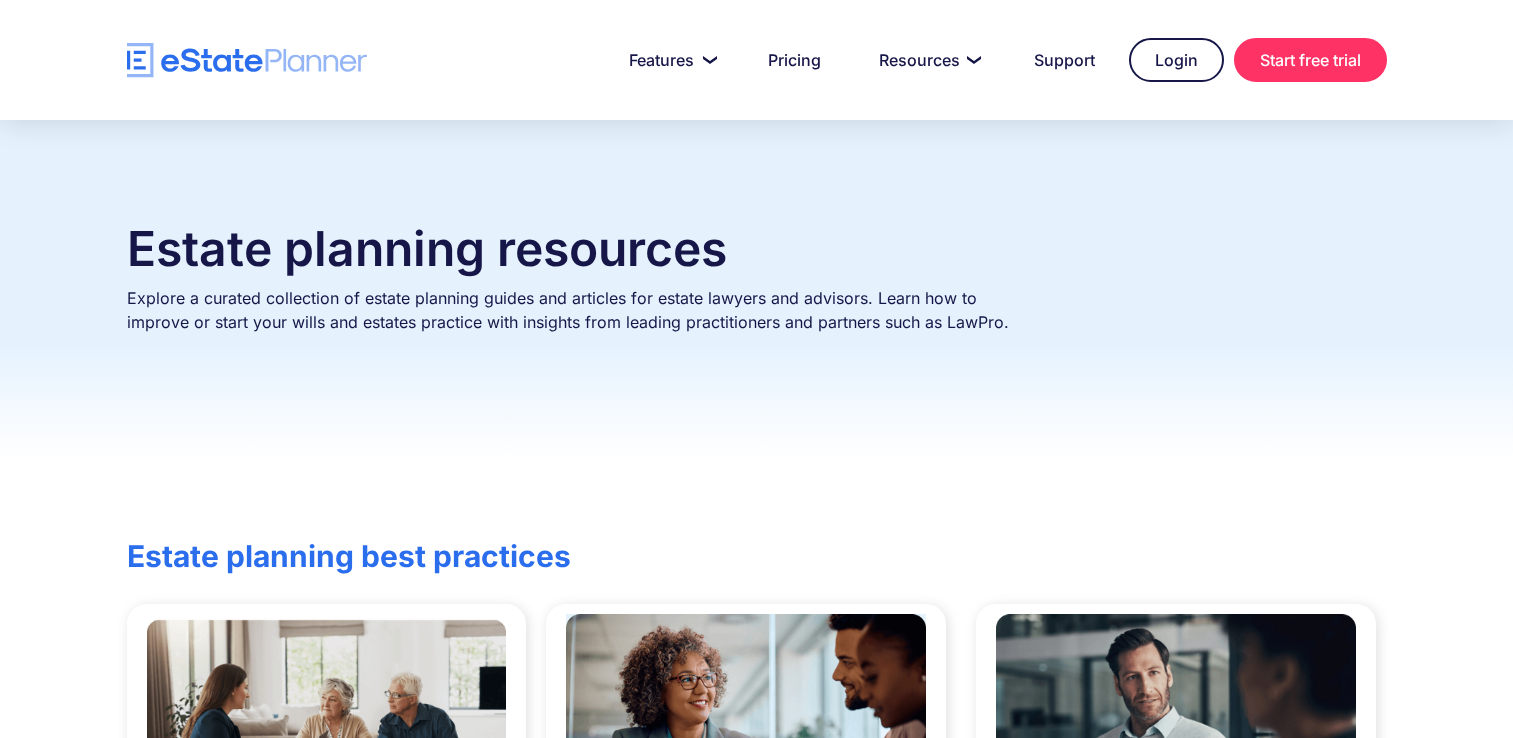 scroll, scrollTop: 0, scrollLeft: 0, axis: both 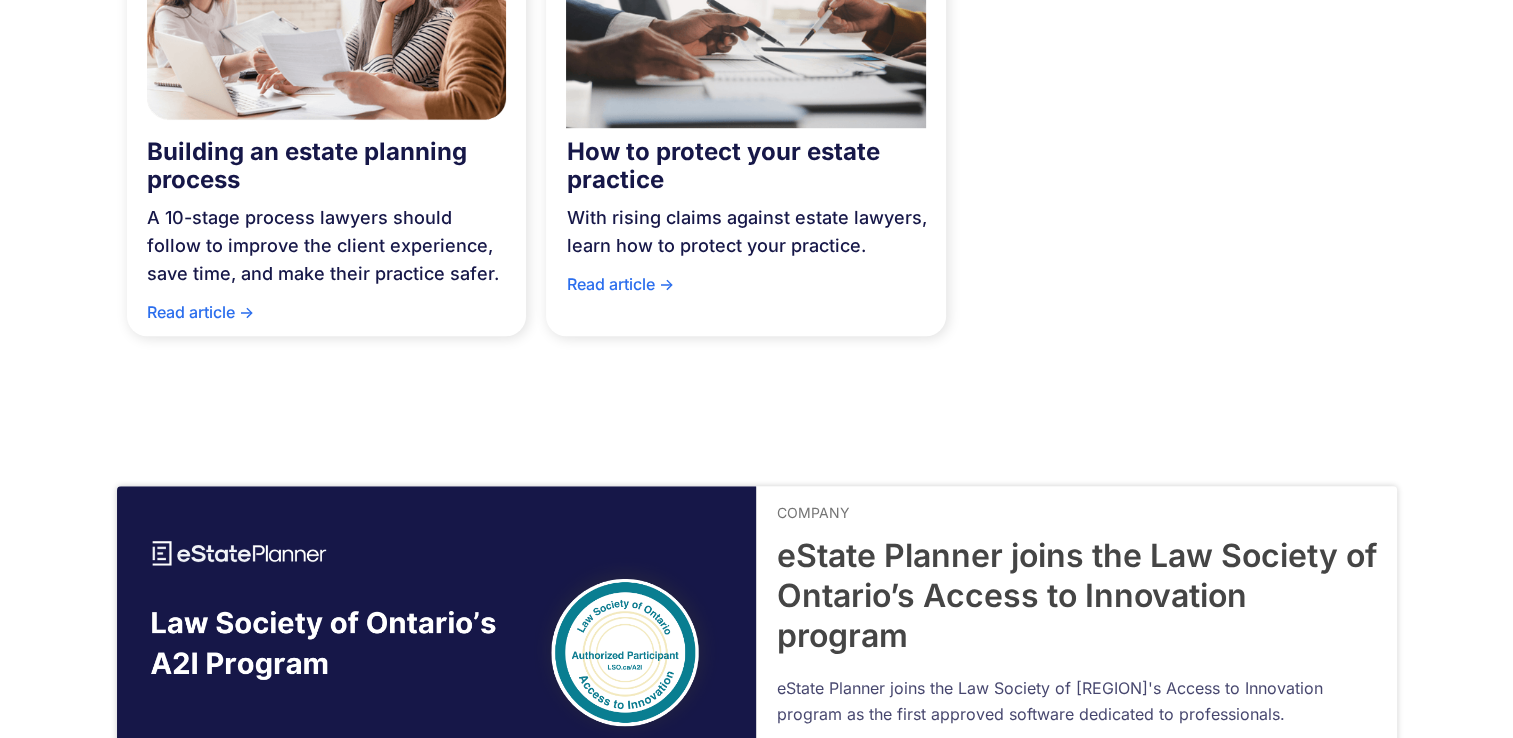 click on "Read article ->" at bounding box center [746, 289] 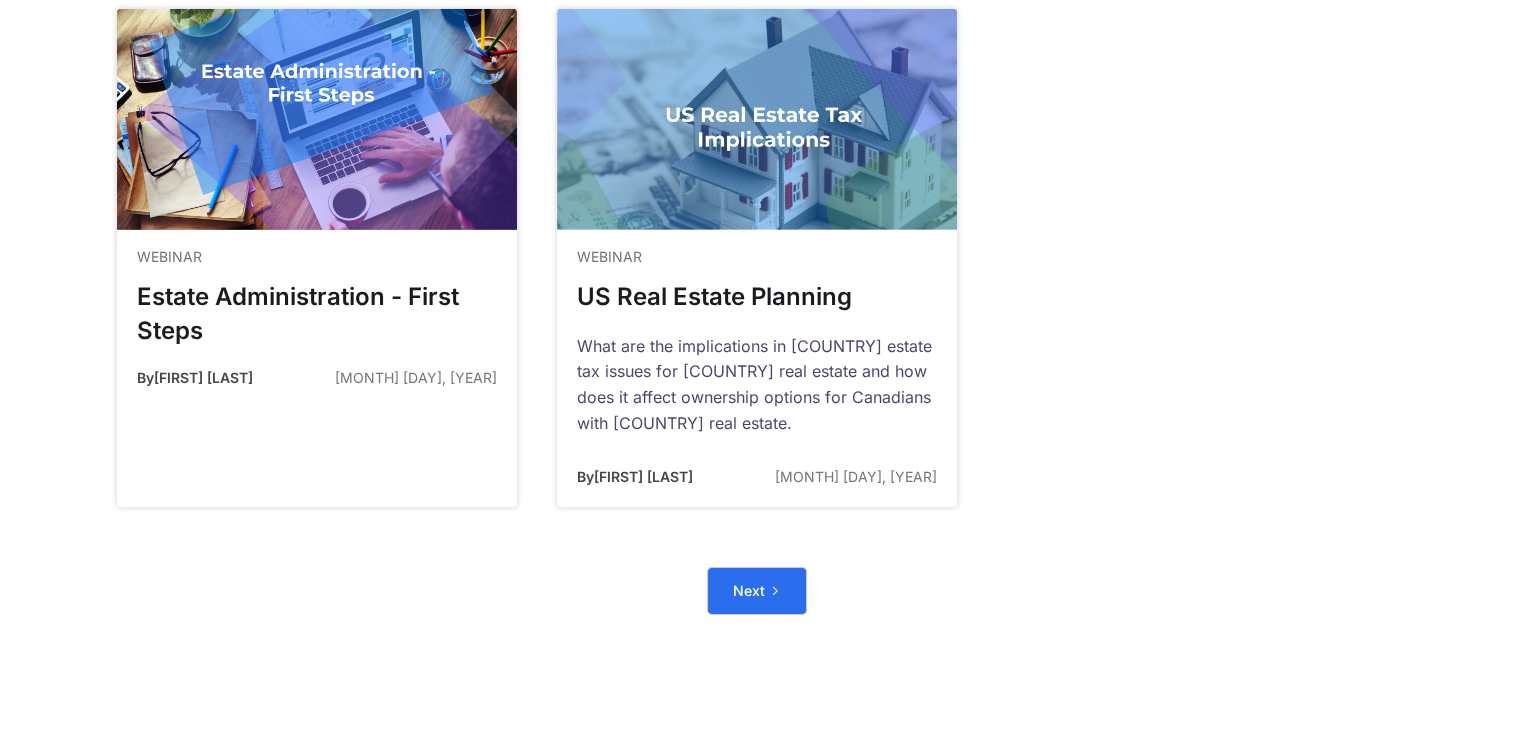 scroll, scrollTop: 6150, scrollLeft: 0, axis: vertical 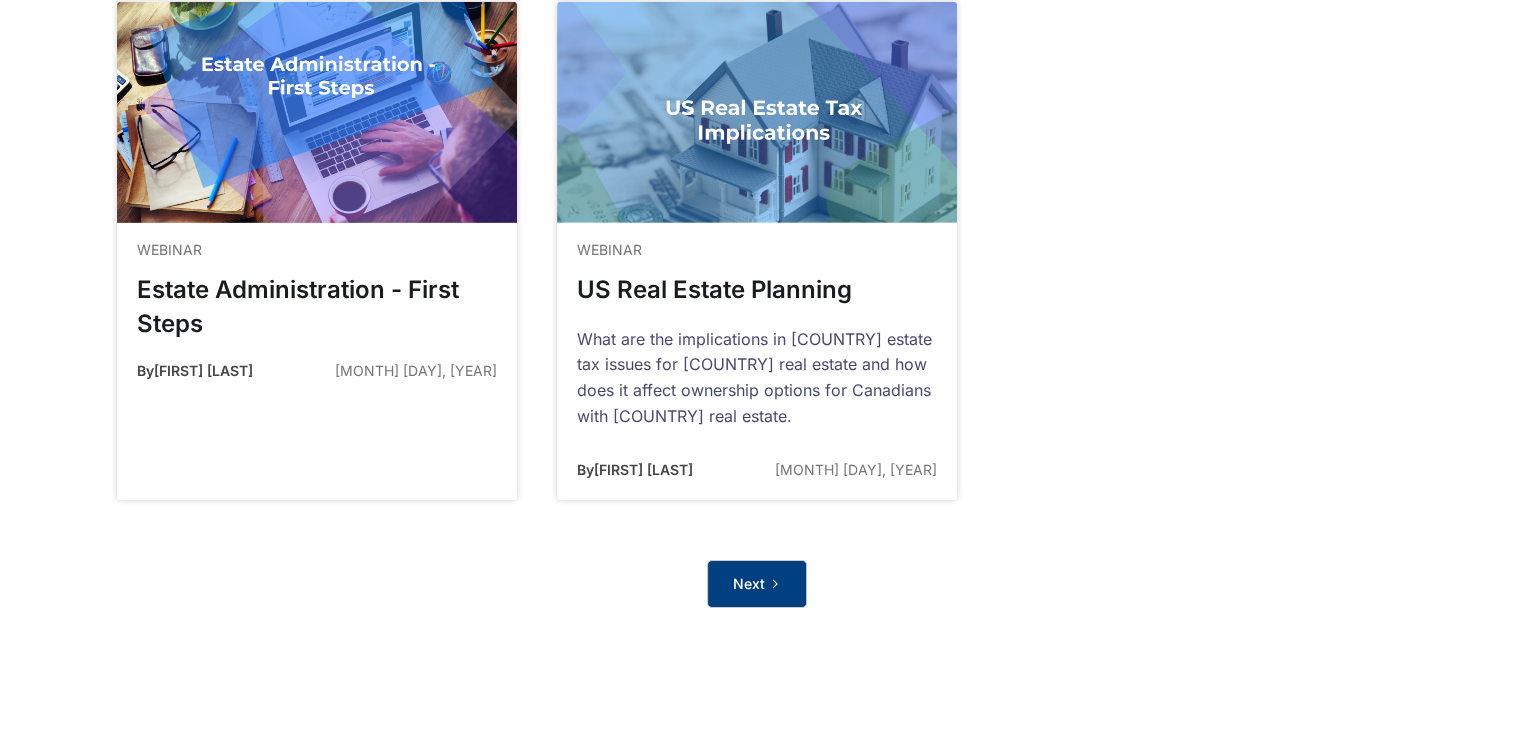 click on "Next" at bounding box center [749, 584] 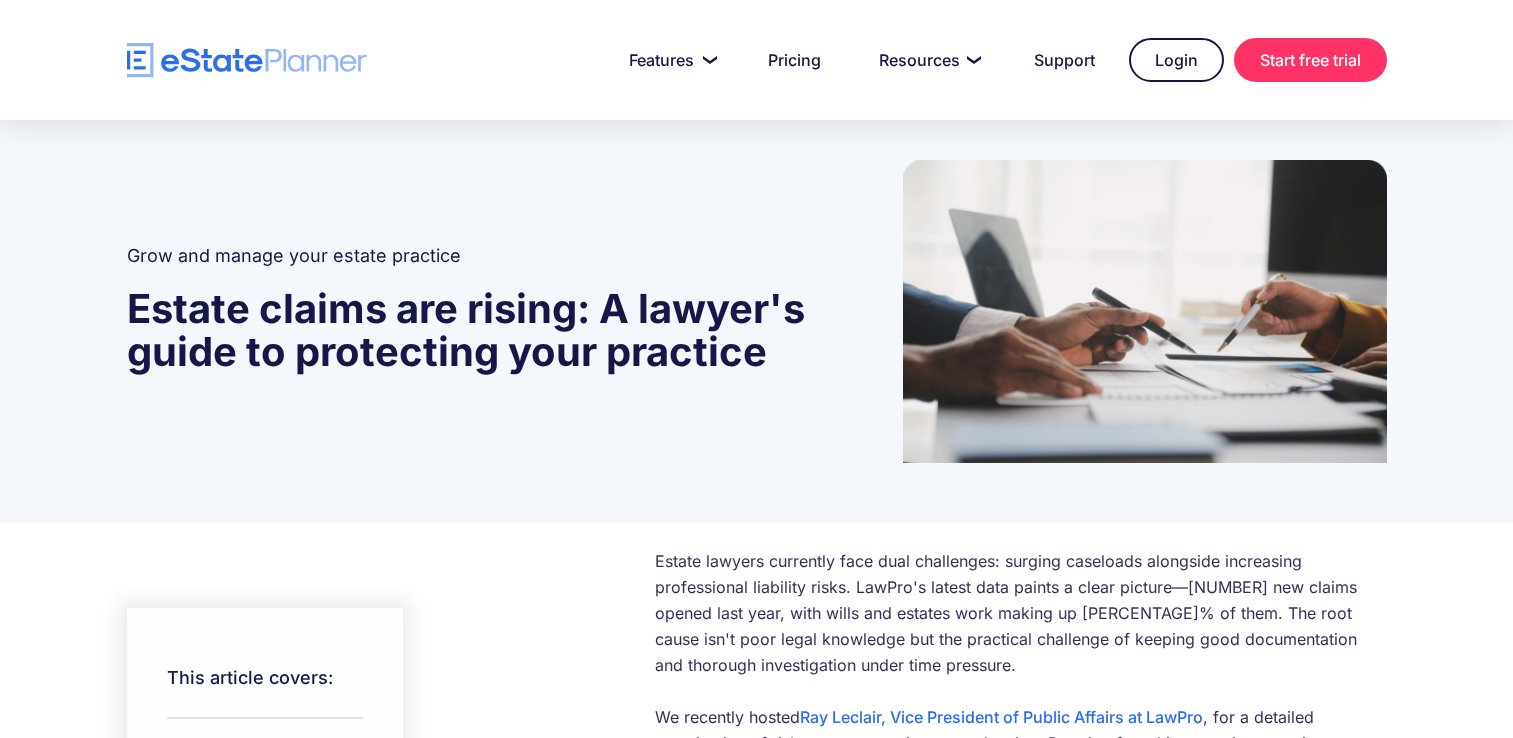 scroll, scrollTop: 0, scrollLeft: 0, axis: both 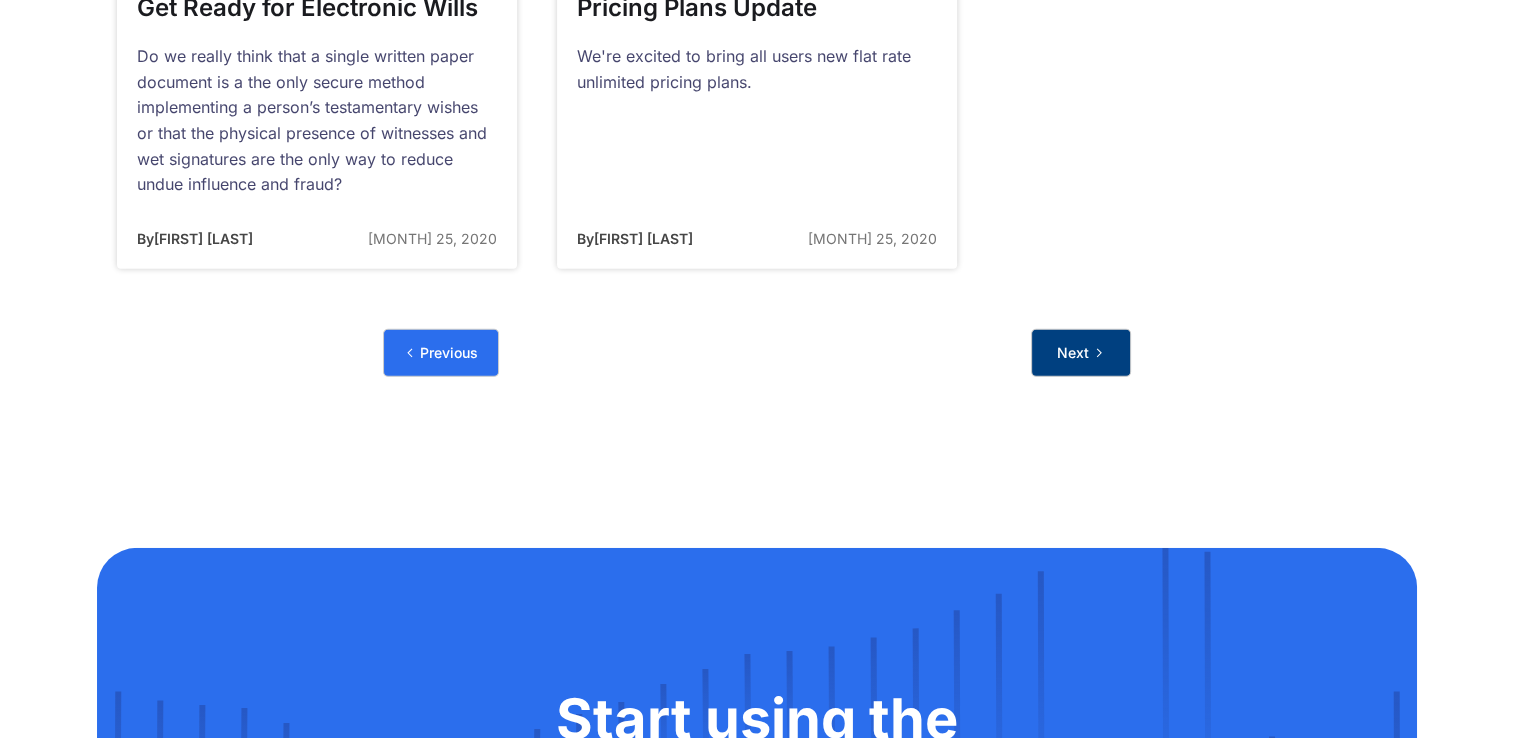click on "Next" at bounding box center [1073, 353] 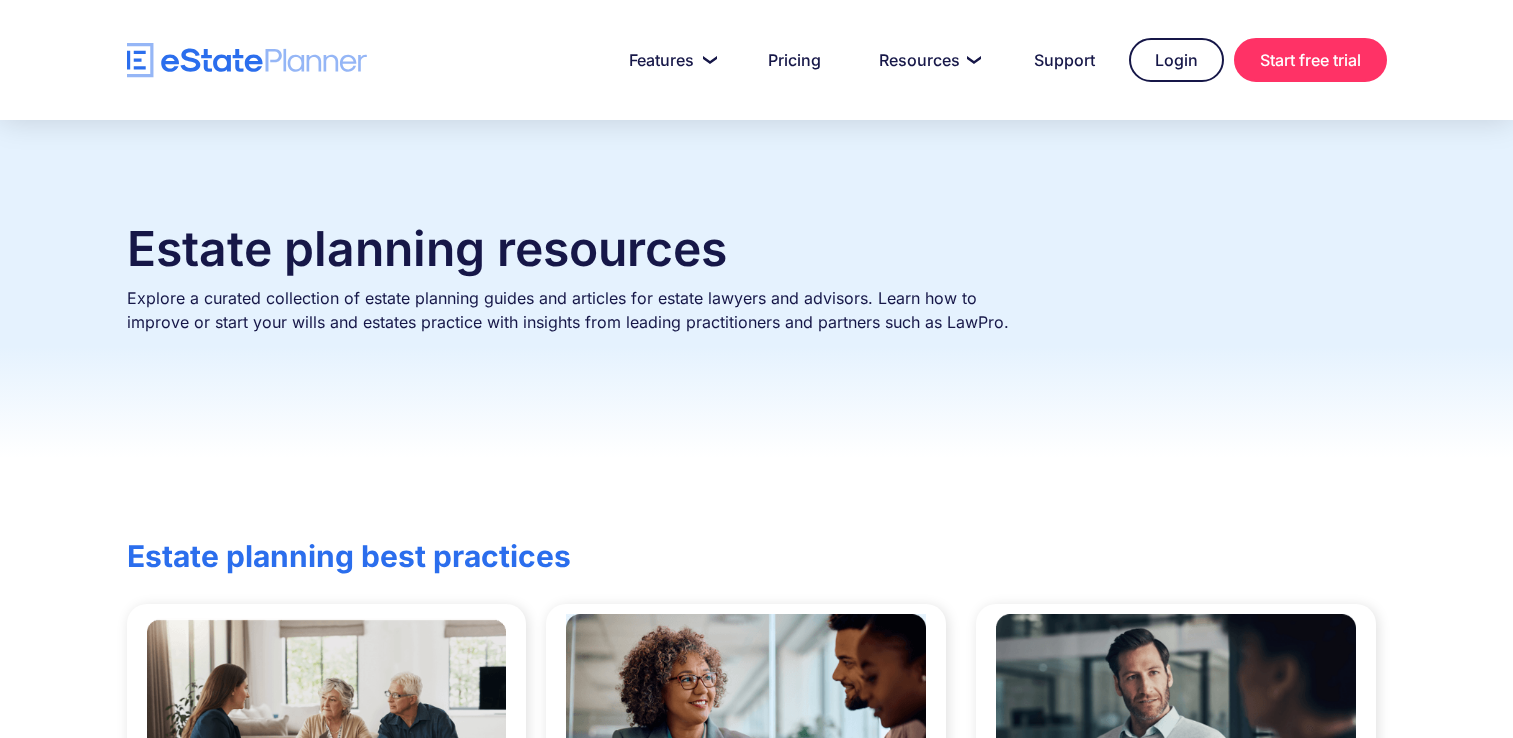 scroll, scrollTop: 0, scrollLeft: 0, axis: both 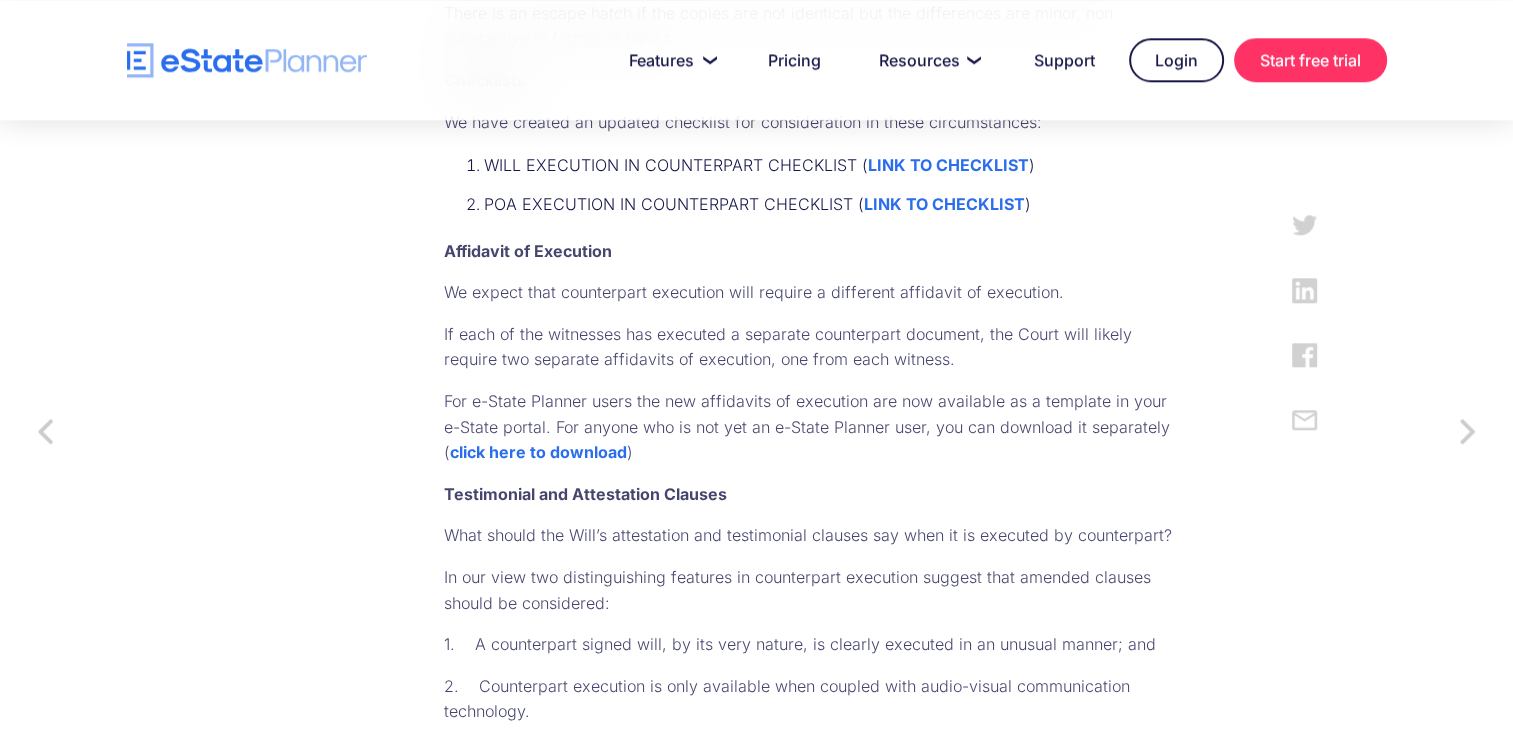 drag, startPoint x: 1004, startPoint y: 541, endPoint x: 749, endPoint y: 573, distance: 257 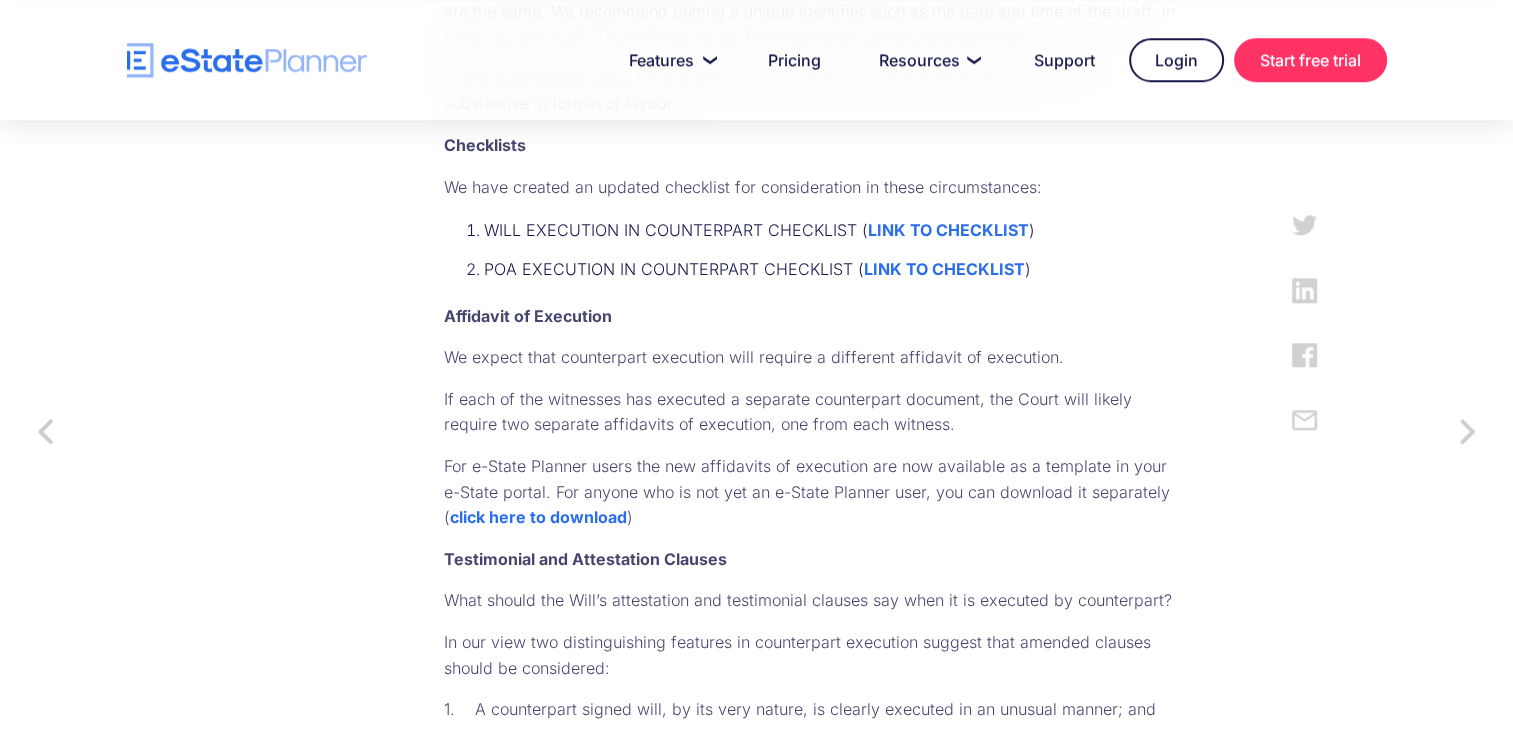 scroll, scrollTop: 1820, scrollLeft: 0, axis: vertical 